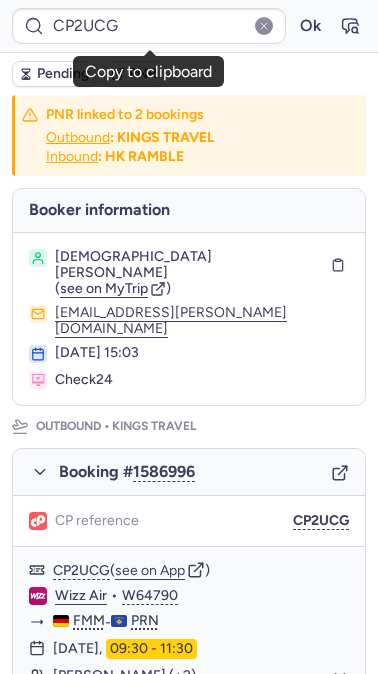 scroll, scrollTop: 0, scrollLeft: 0, axis: both 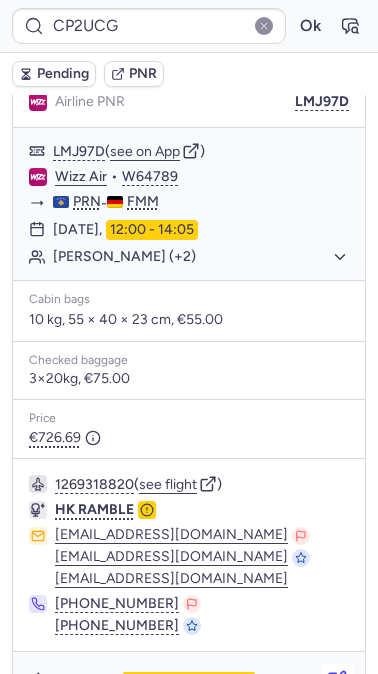 click 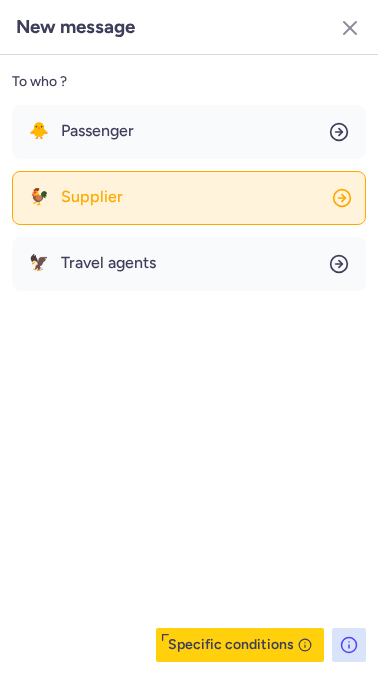 click on "🐓 Supplier" 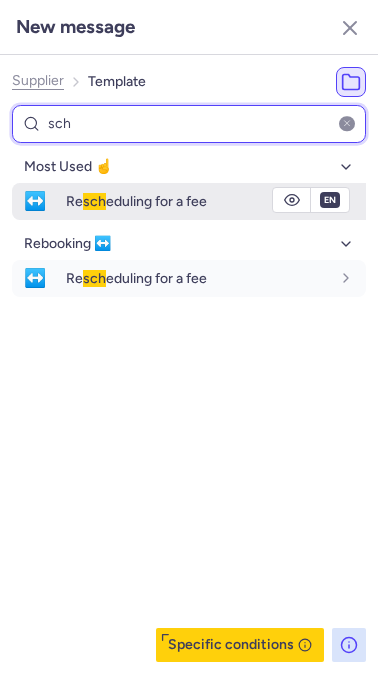 type on "sch" 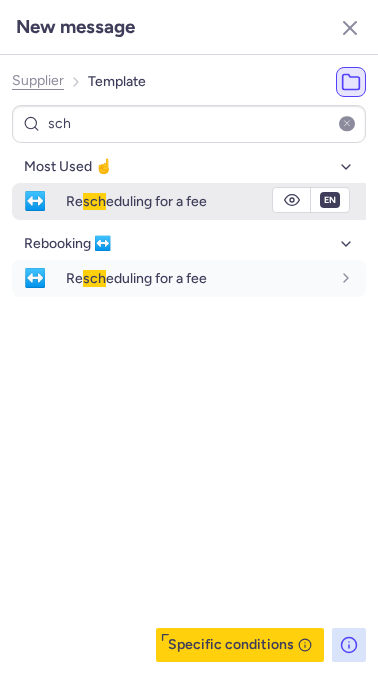 click on "Re sch eduling for a fee" at bounding box center (136, 201) 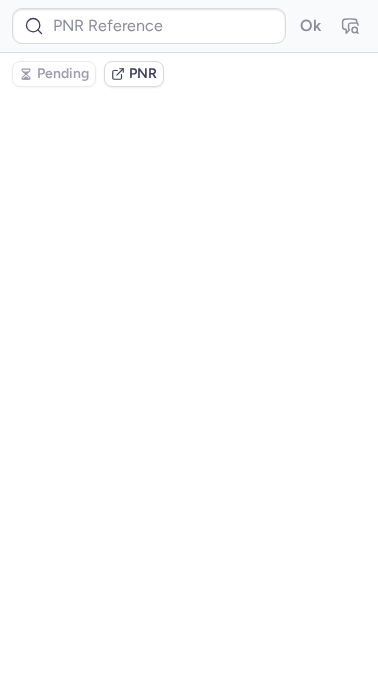 scroll, scrollTop: 0, scrollLeft: 0, axis: both 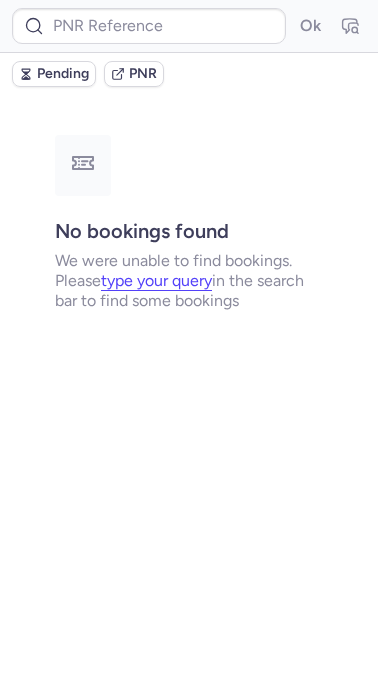 type on "CP2UCG" 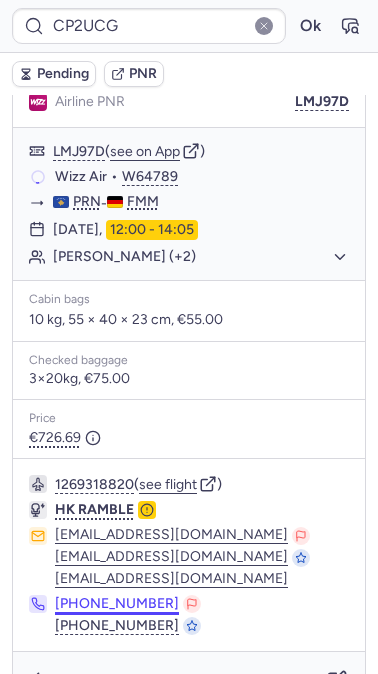 scroll, scrollTop: 1141, scrollLeft: 0, axis: vertical 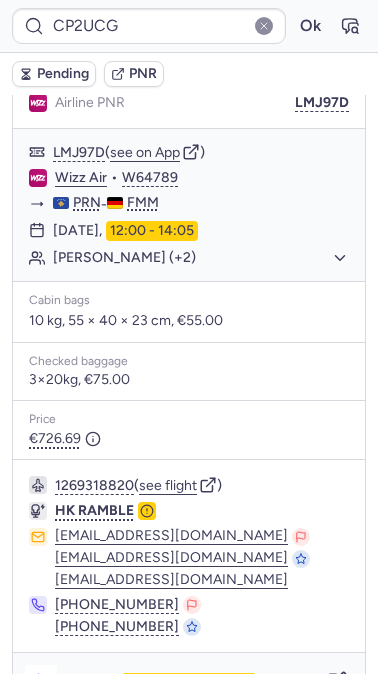 click 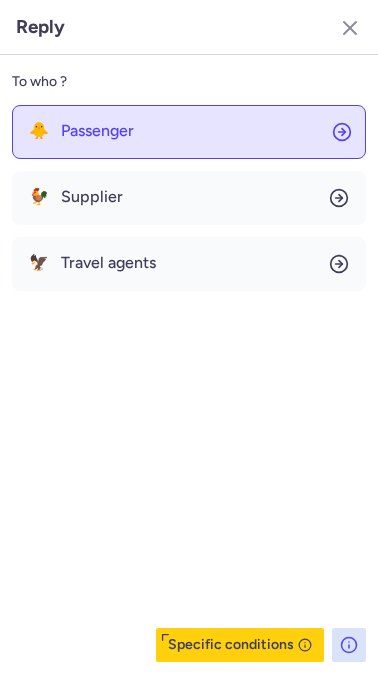 click on "🐥 Passenger" 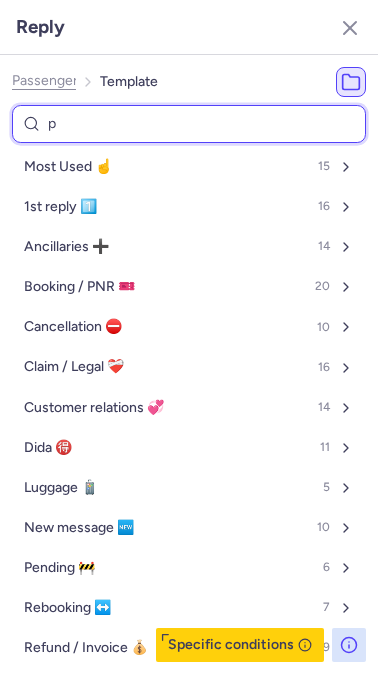 type on "pe" 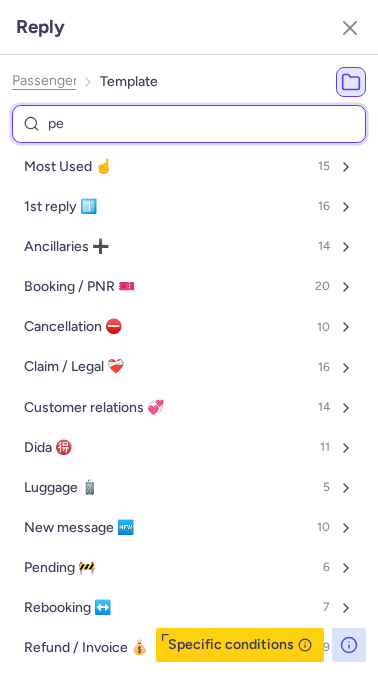 select on "de" 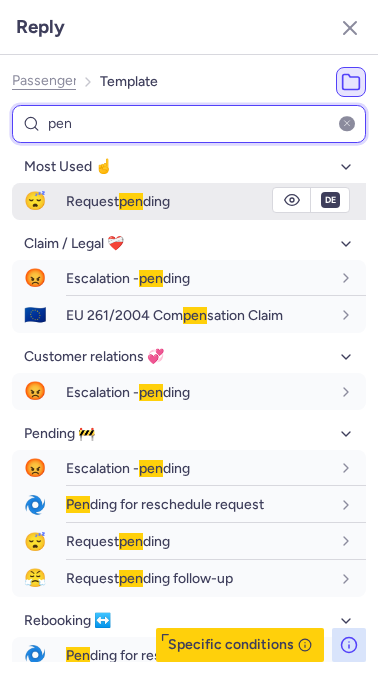 type on "pen" 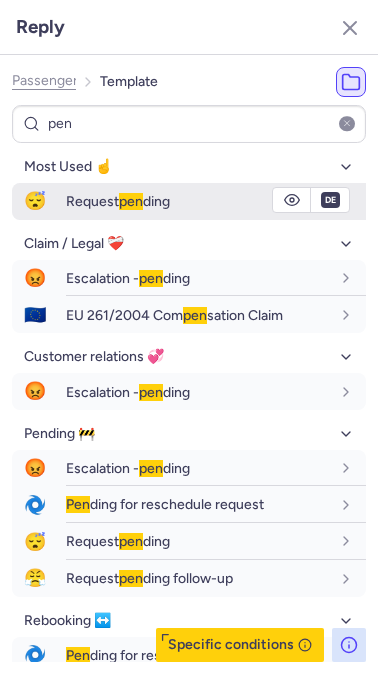 click on "😴" at bounding box center (35, 201) 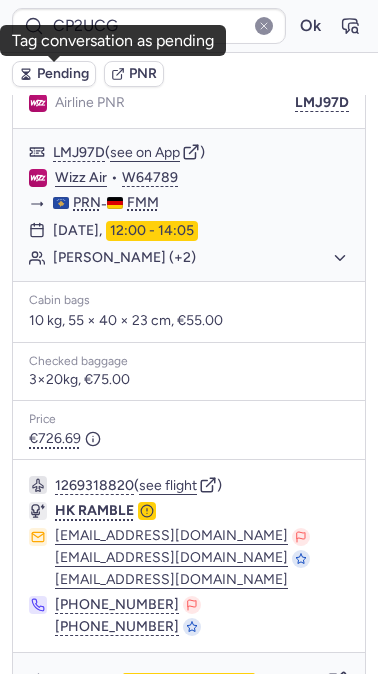click on "Pending" at bounding box center [54, 74] 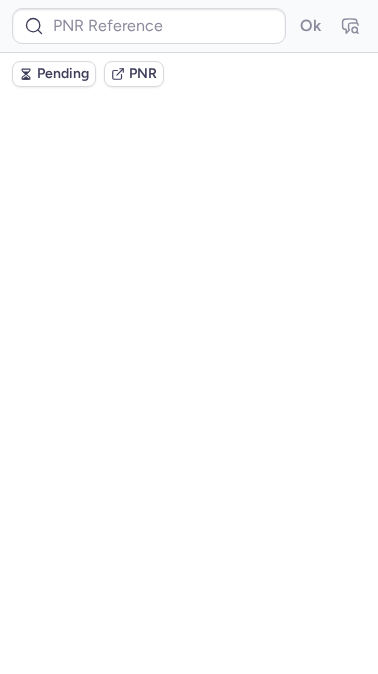 scroll, scrollTop: 0, scrollLeft: 0, axis: both 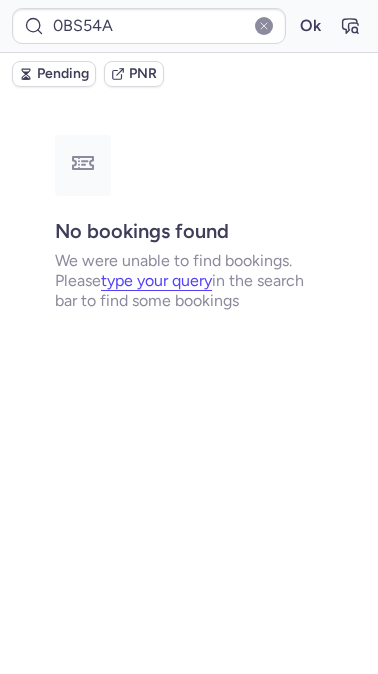 type on "DT1751347449666617" 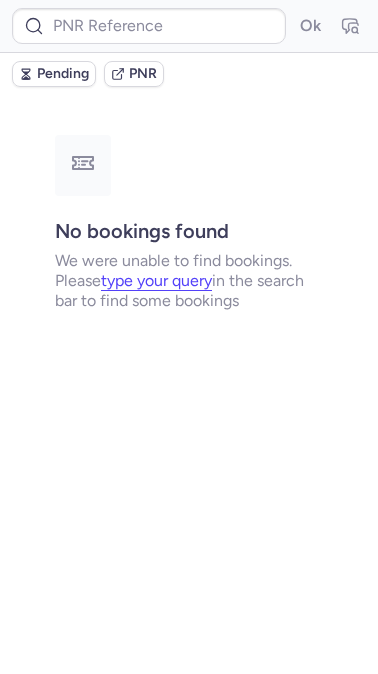 type on "CPKART" 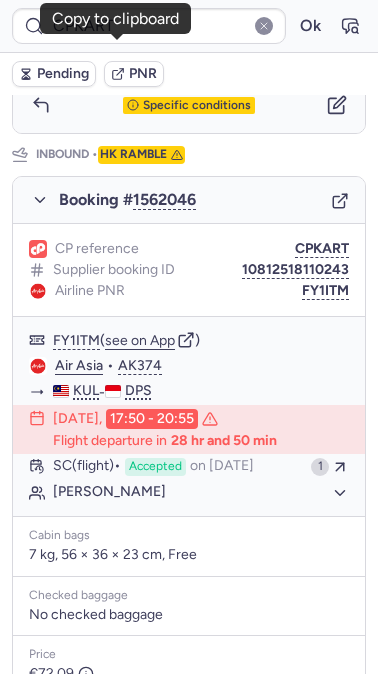 scroll, scrollTop: 951, scrollLeft: 0, axis: vertical 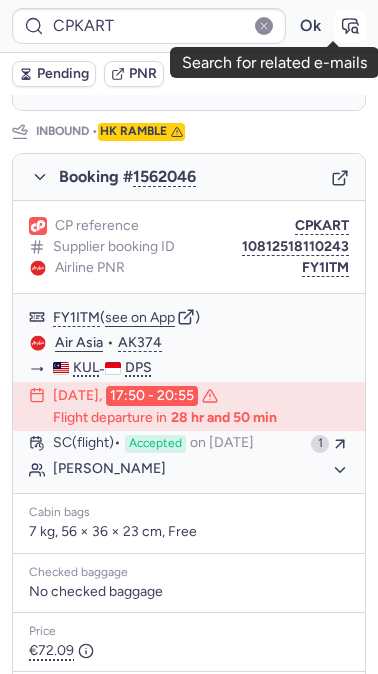 click 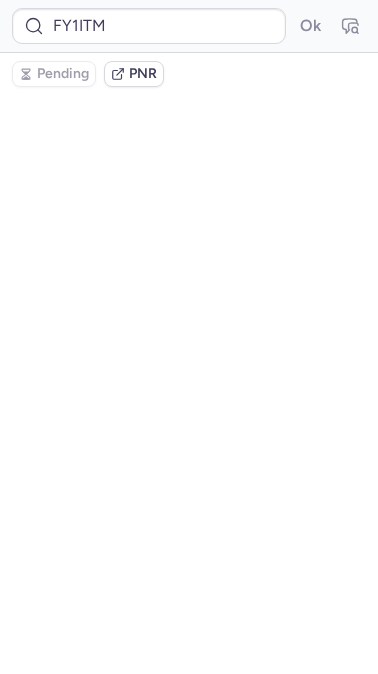 scroll, scrollTop: 0, scrollLeft: 0, axis: both 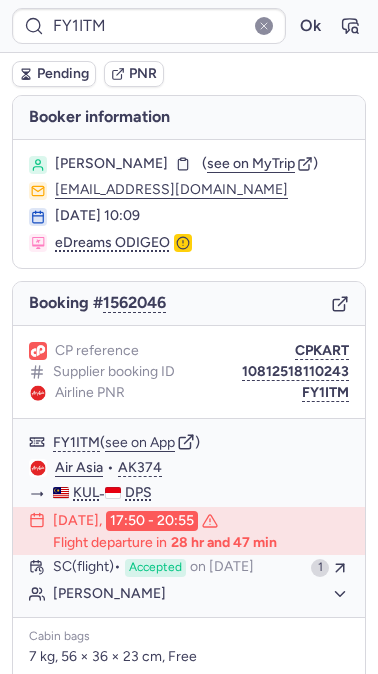 type on "CPKART" 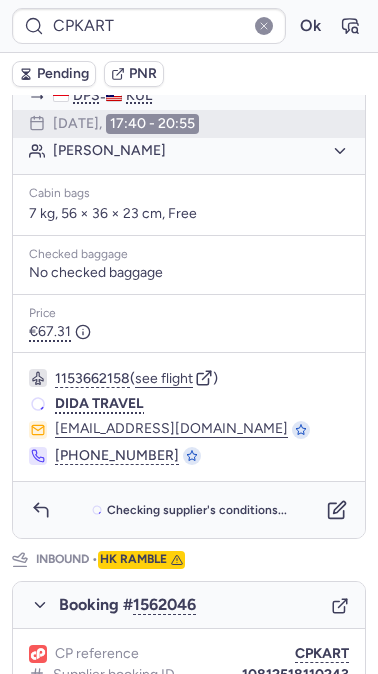 scroll, scrollTop: 524, scrollLeft: 0, axis: vertical 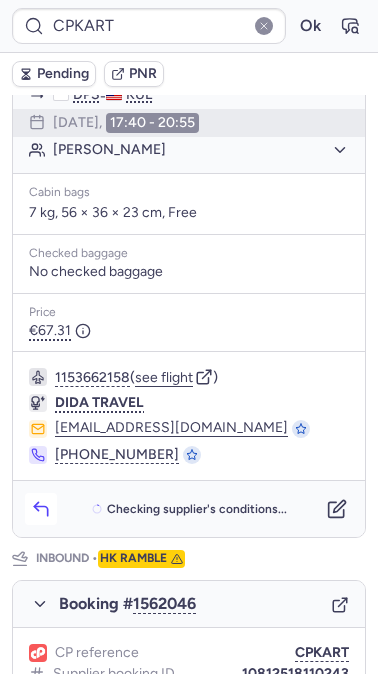 click at bounding box center [41, 509] 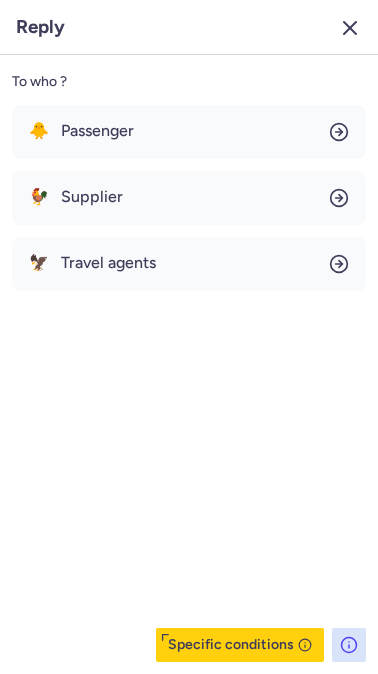 click 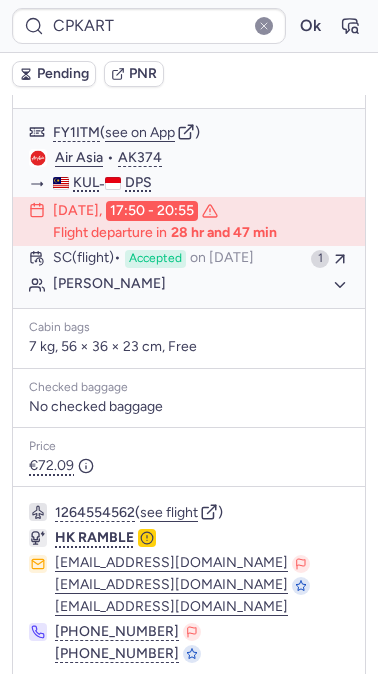 scroll, scrollTop: 1228, scrollLeft: 0, axis: vertical 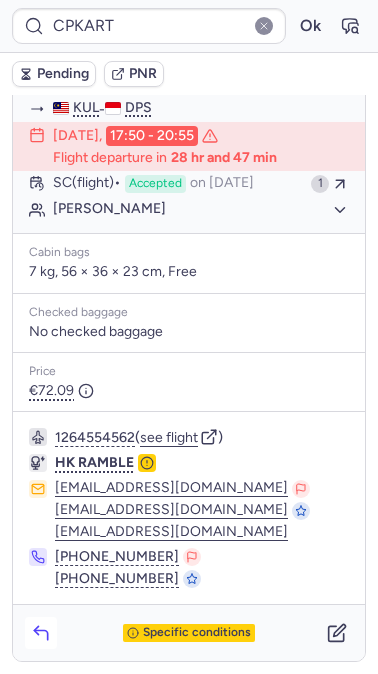 click 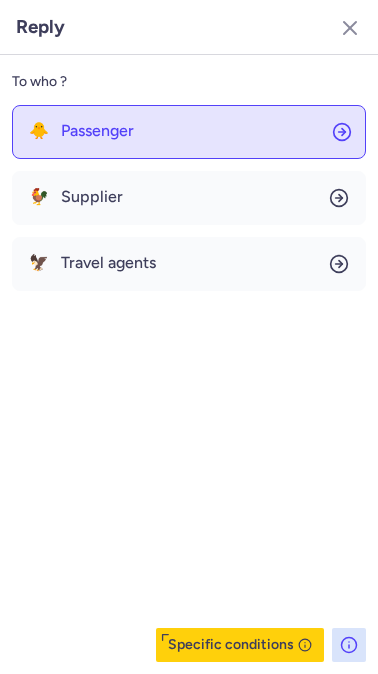 click on "Passenger" at bounding box center [97, 131] 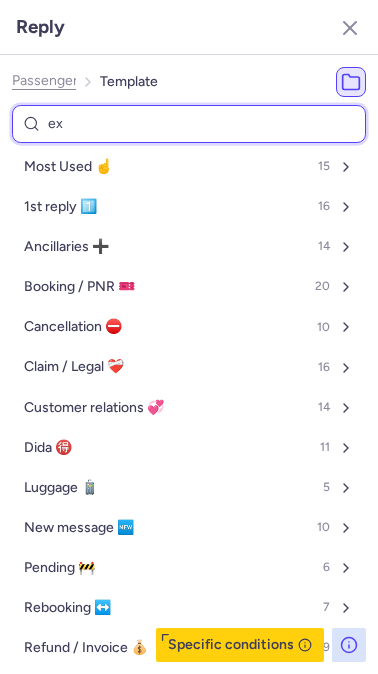 select on "en" 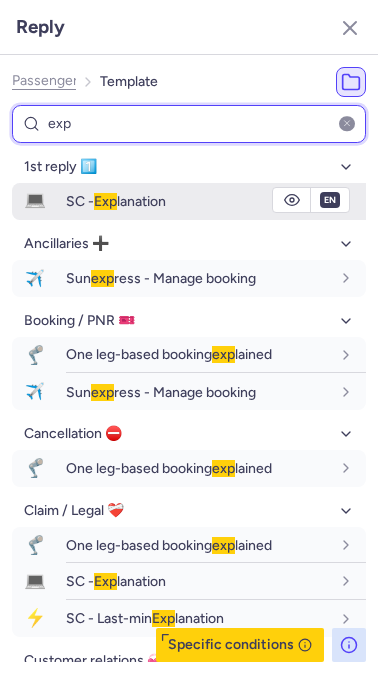type on "exp" 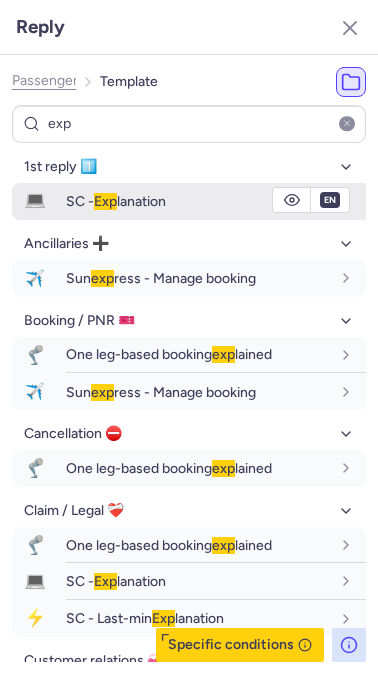 click on "SC -  Exp lanation" at bounding box center (116, 201) 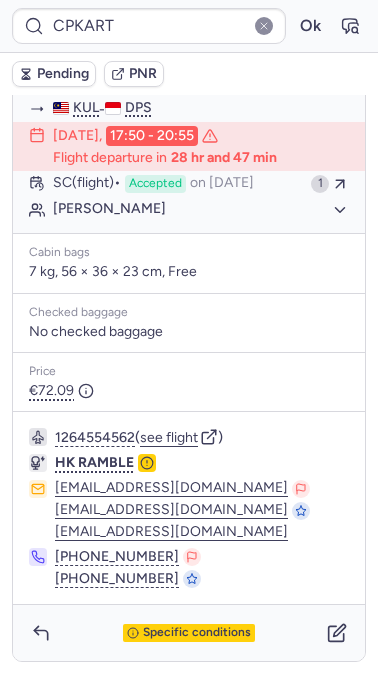 type on "DT1751347449666617" 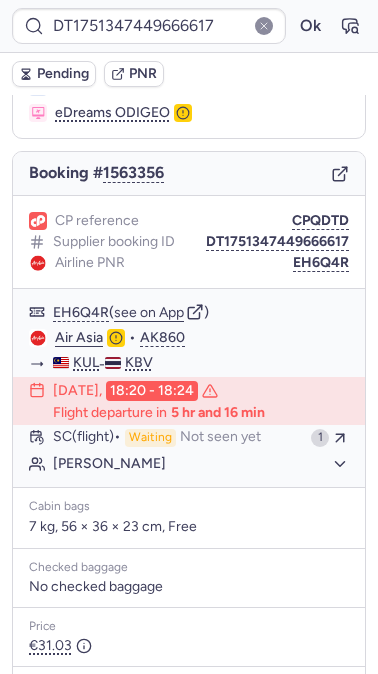 scroll, scrollTop: 128, scrollLeft: 0, axis: vertical 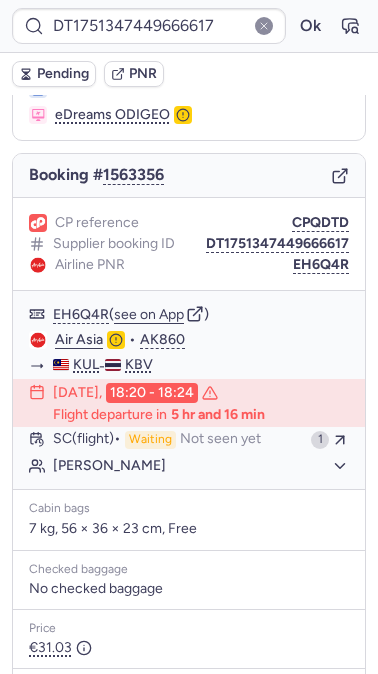 click on "Booking # 1563356" at bounding box center (189, 176) 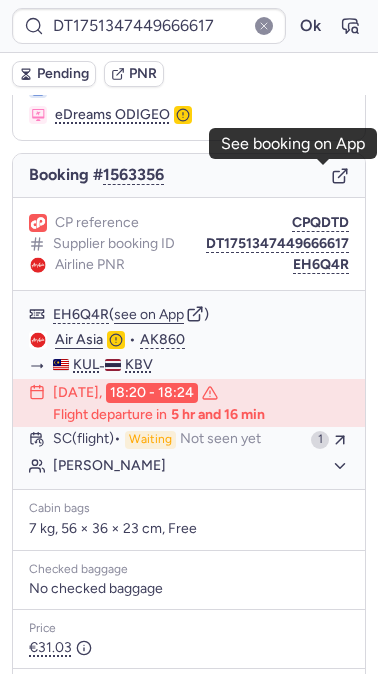 click 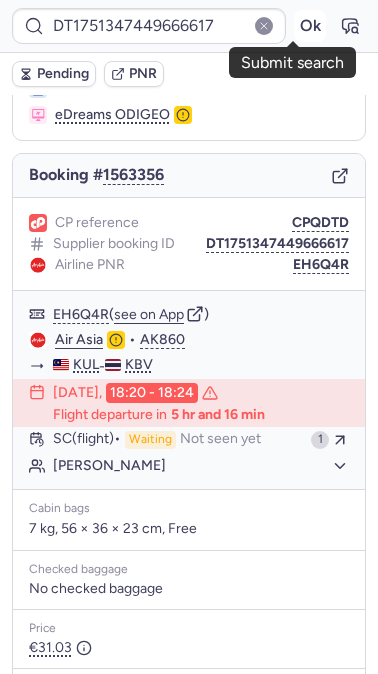 click on "Ok" at bounding box center (310, 26) 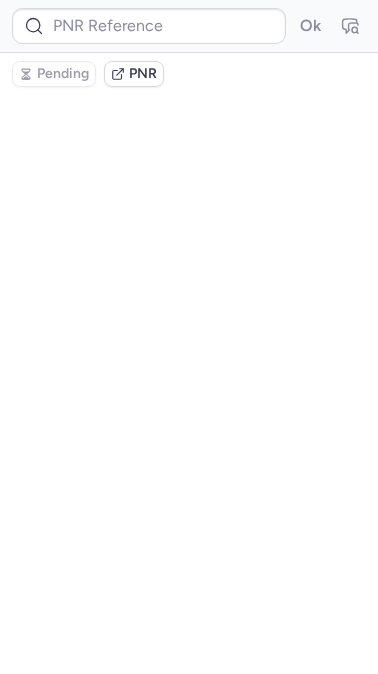 scroll, scrollTop: 0, scrollLeft: 0, axis: both 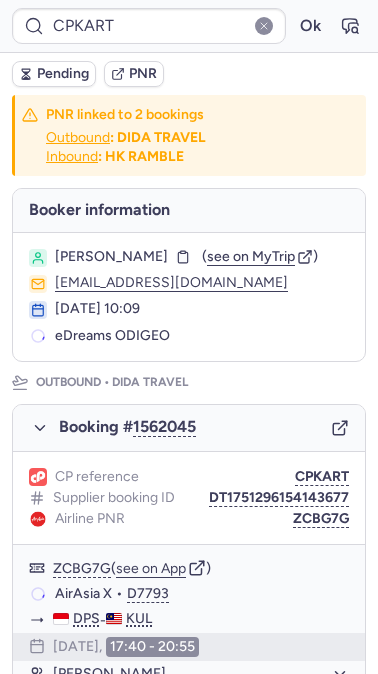 type on "CPF6MC" 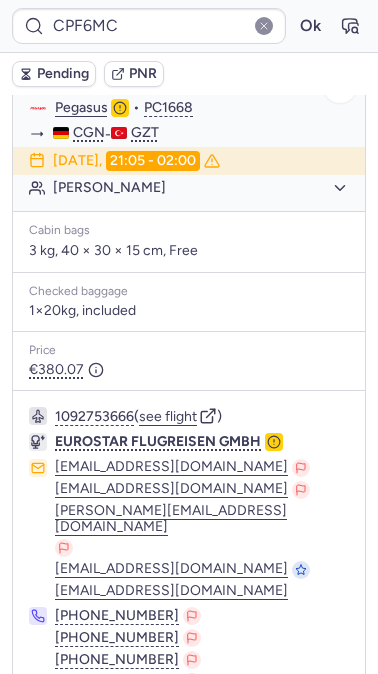 scroll, scrollTop: 424, scrollLeft: 0, axis: vertical 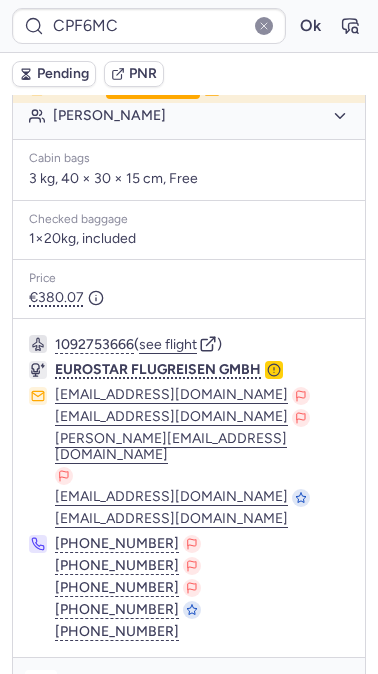 click 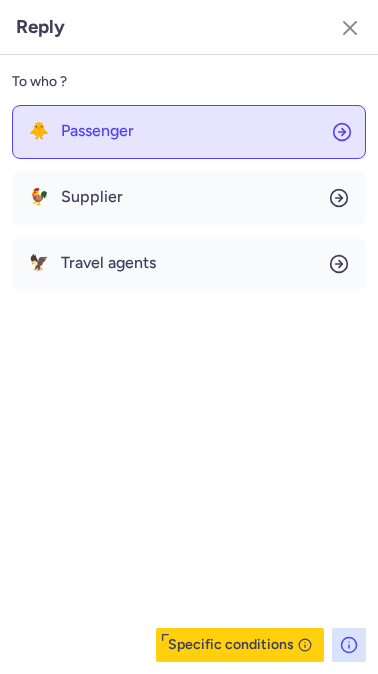 click on "🐥 Passenger" 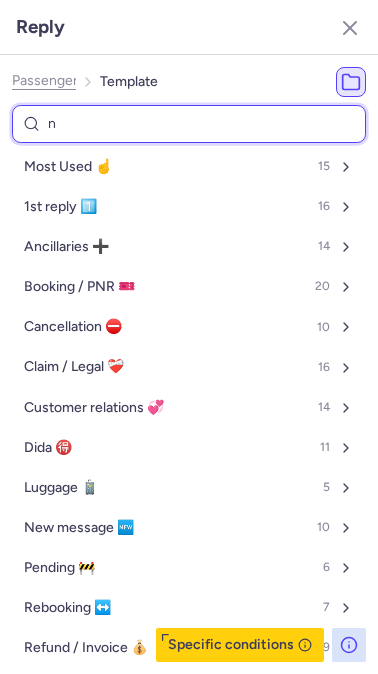type on "no" 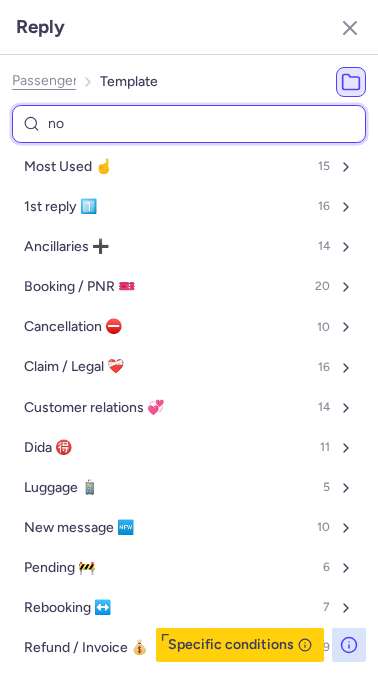 select on "en" 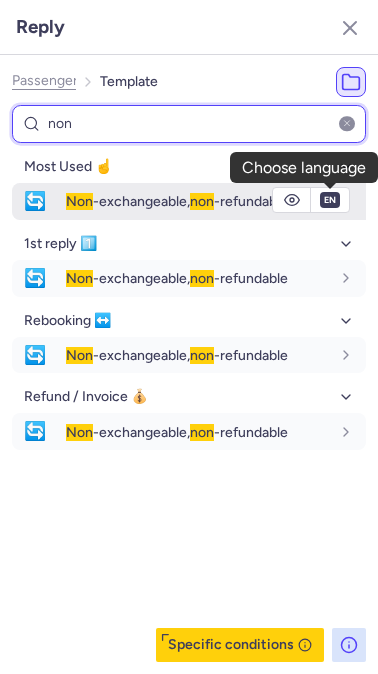 type on "non" 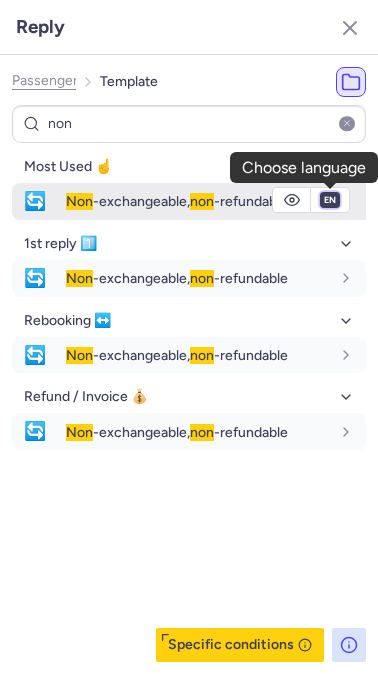 click on "fr en de nl pt es it ru" at bounding box center [330, 200] 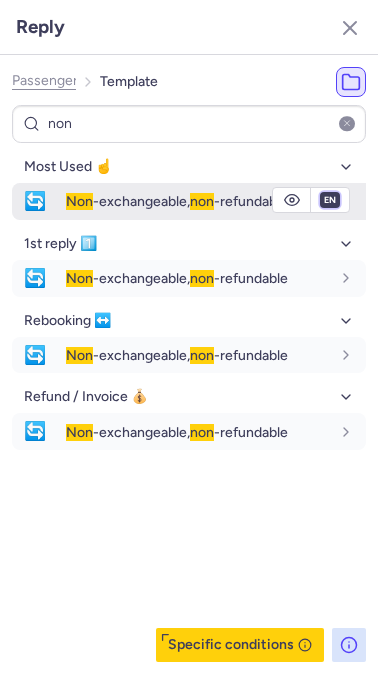 select on "de" 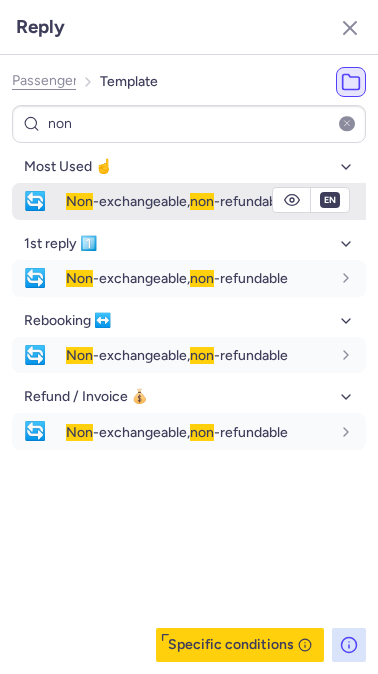 click on "fr en de nl pt es it ru" at bounding box center (330, 200) 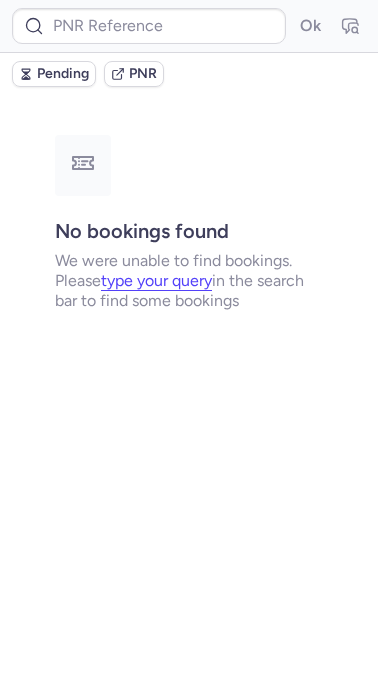 scroll, scrollTop: 0, scrollLeft: 0, axis: both 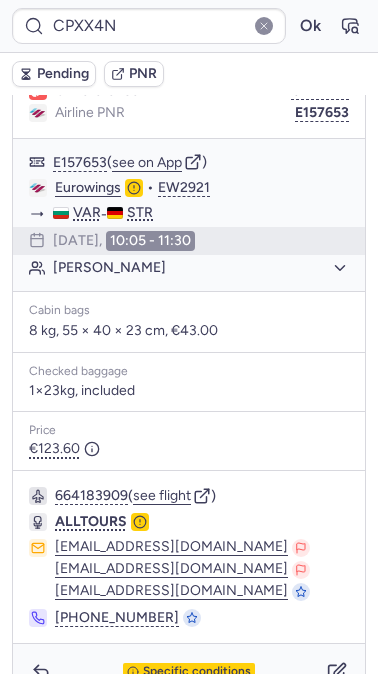 type on "CPKART" 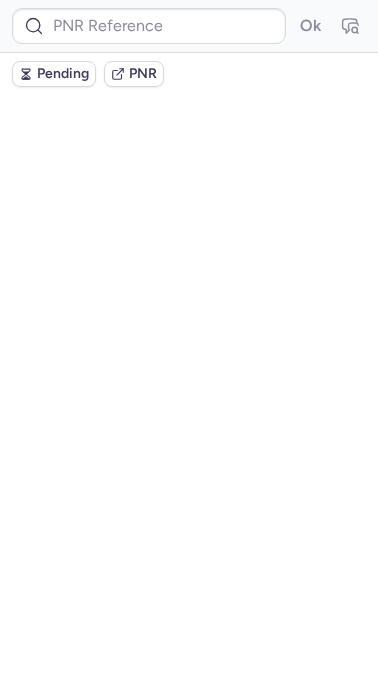 scroll, scrollTop: 0, scrollLeft: 0, axis: both 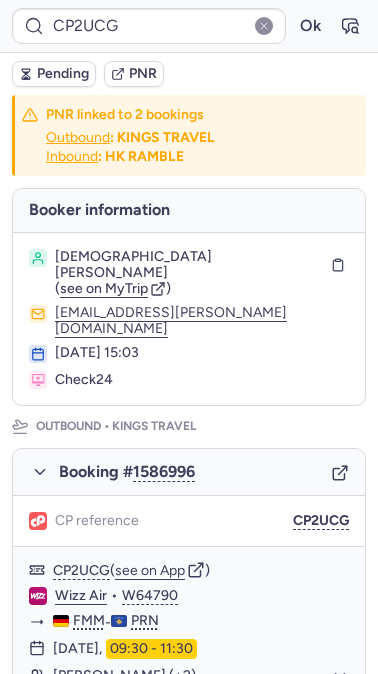 type on "CPKART" 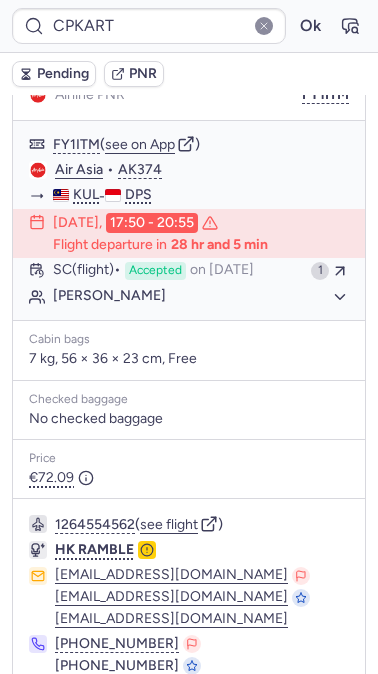 scroll, scrollTop: 1228, scrollLeft: 0, axis: vertical 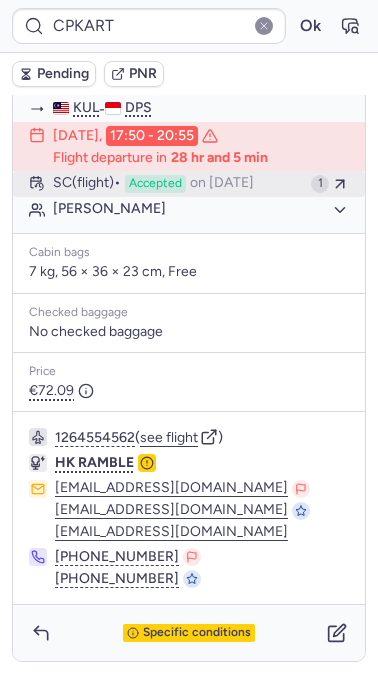 click on "SC   (flight)" at bounding box center [87, 184] 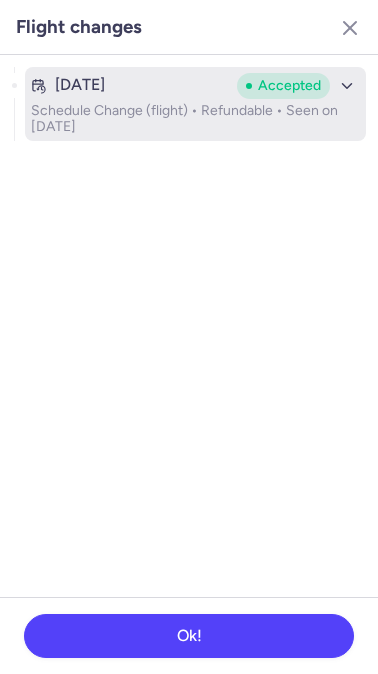 click on "Schedule Change (flight) • Refundable • Seen on [DATE]" at bounding box center (195, 119) 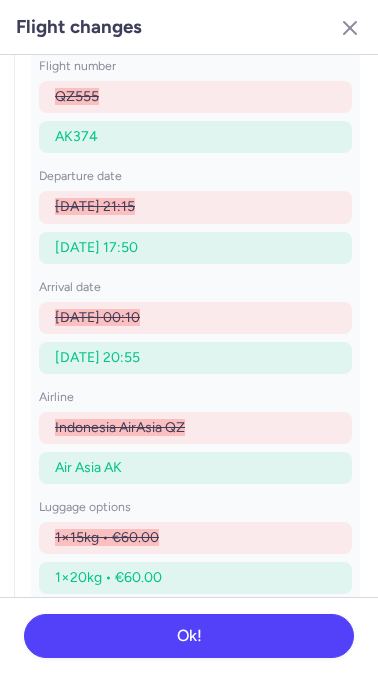 scroll, scrollTop: 213, scrollLeft: 0, axis: vertical 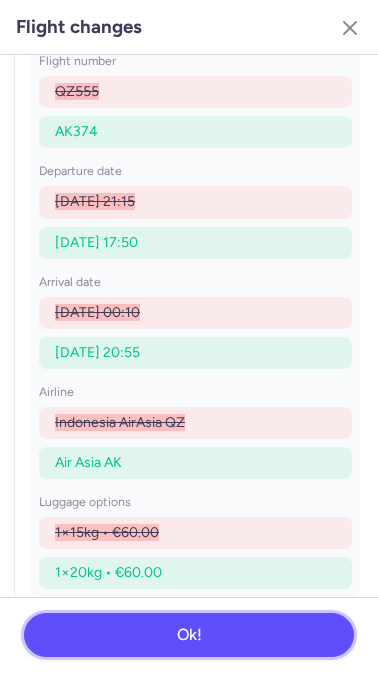click on "Ok!" at bounding box center (189, 635) 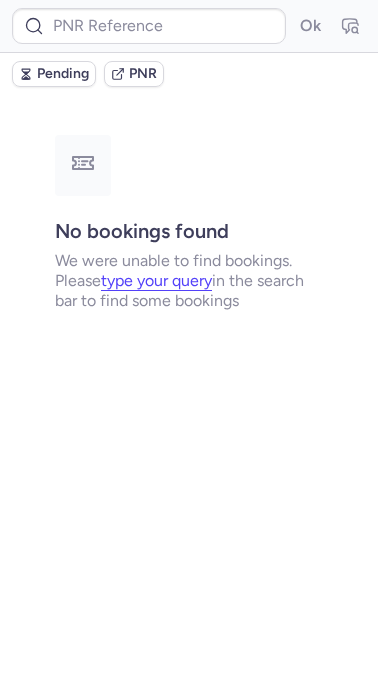 scroll, scrollTop: 0, scrollLeft: 0, axis: both 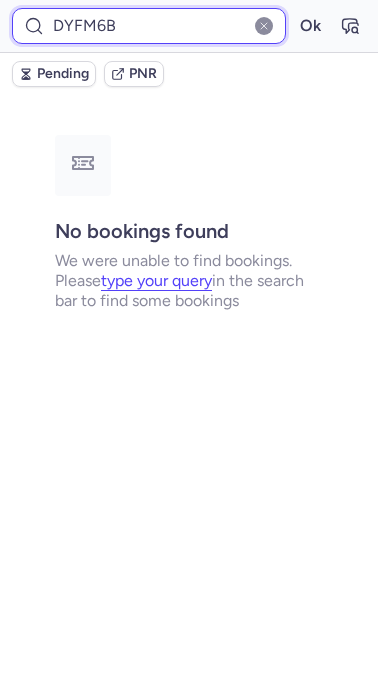 click on "DYFM6B" at bounding box center [149, 26] 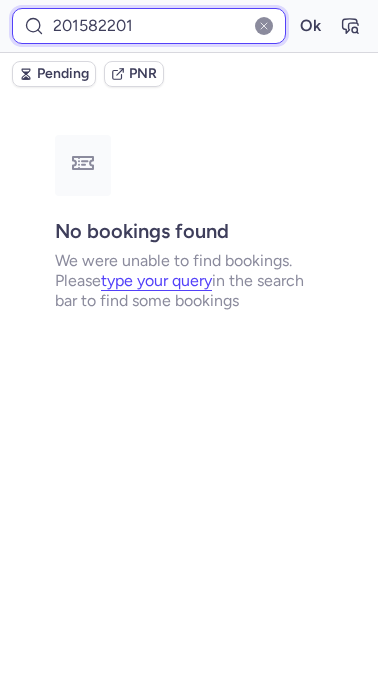 click on "201582201" at bounding box center (149, 26) 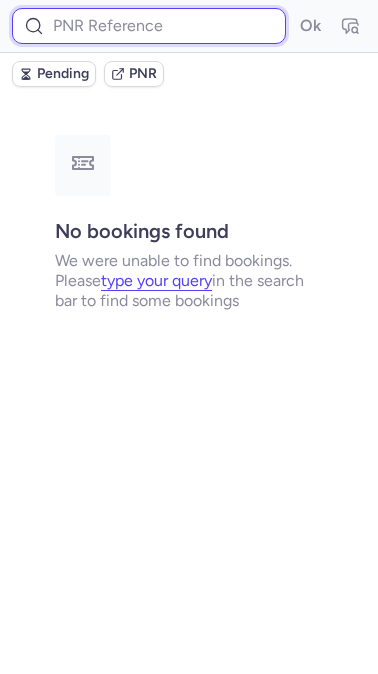 paste on "917524190977343401" 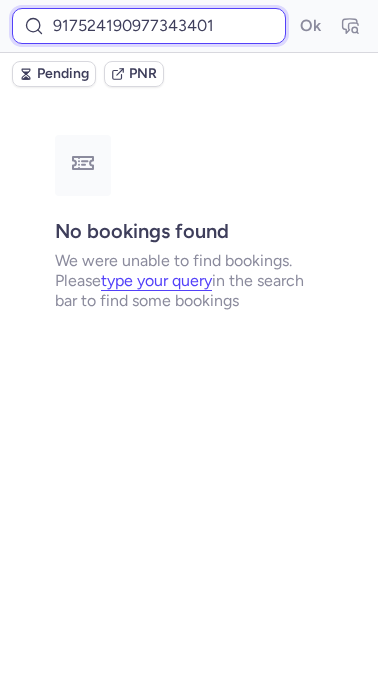 click on "917524190977343401" at bounding box center [149, 26] 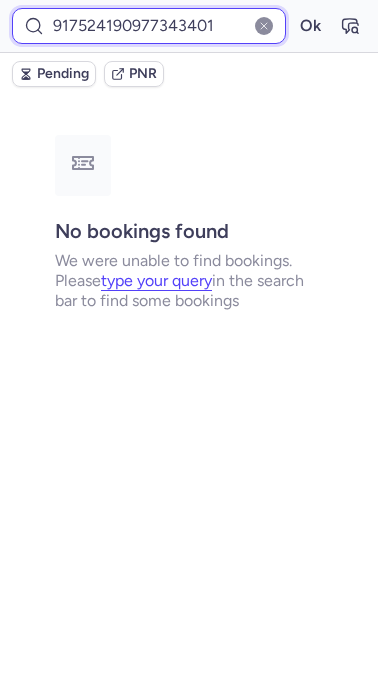 type on "917524190977343401" 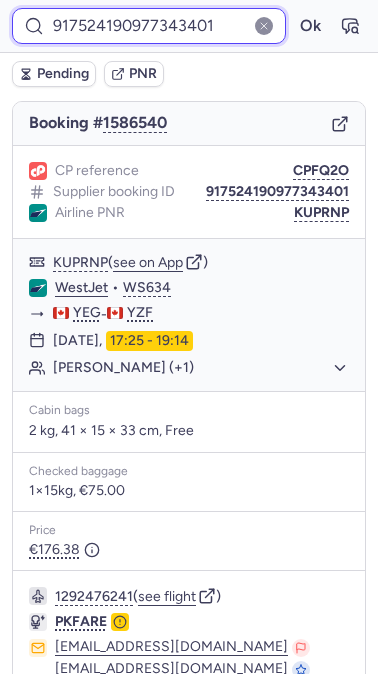 scroll, scrollTop: 191, scrollLeft: 0, axis: vertical 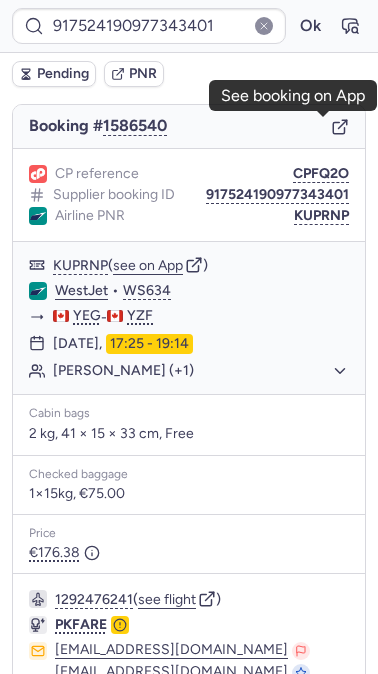 click 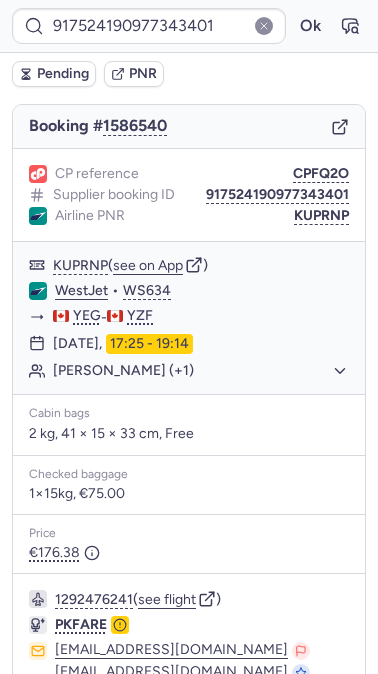 scroll, scrollTop: 329, scrollLeft: 0, axis: vertical 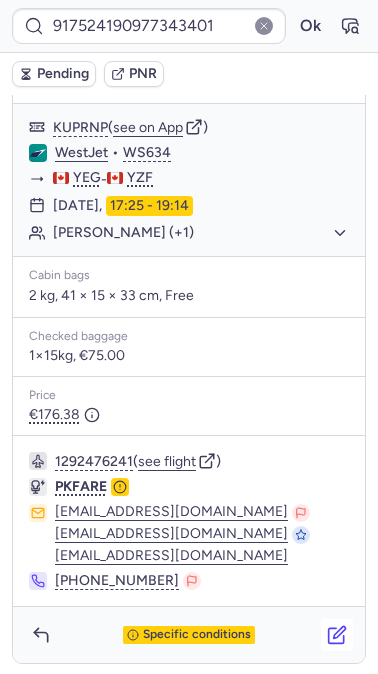 click at bounding box center [337, 635] 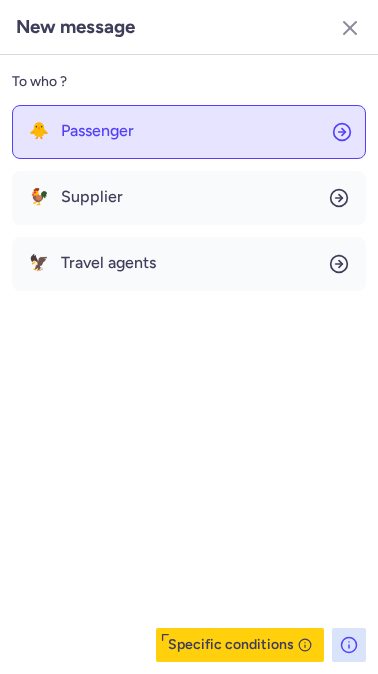 click on "Passenger" at bounding box center [97, 131] 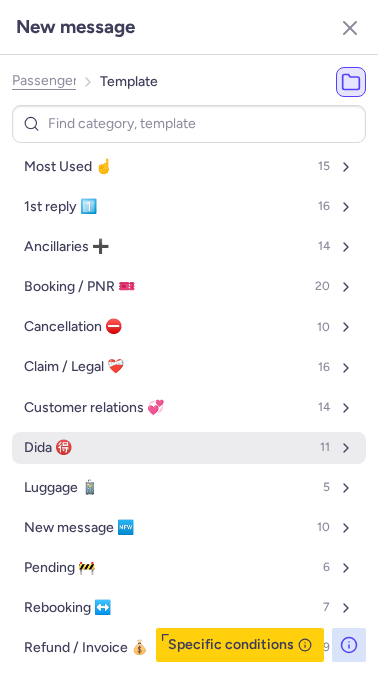 click on "Dida 🉐 11" at bounding box center (189, 448) 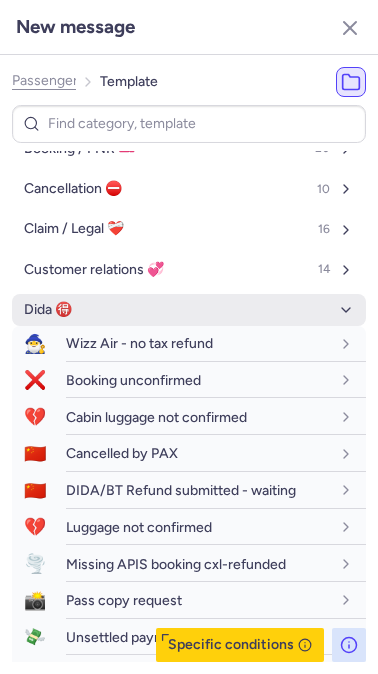 scroll, scrollTop: 140, scrollLeft: 0, axis: vertical 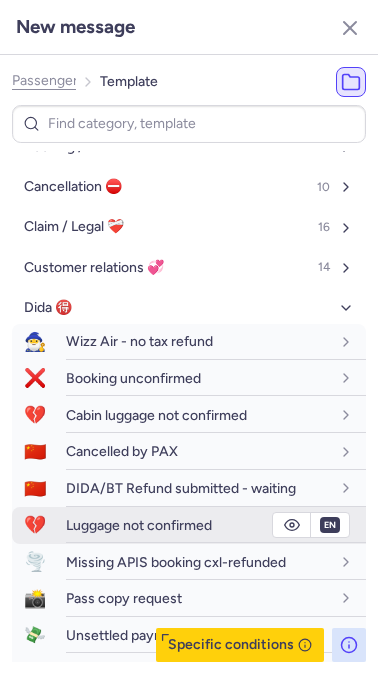 click on "Luggage not confirmed" at bounding box center (139, 525) 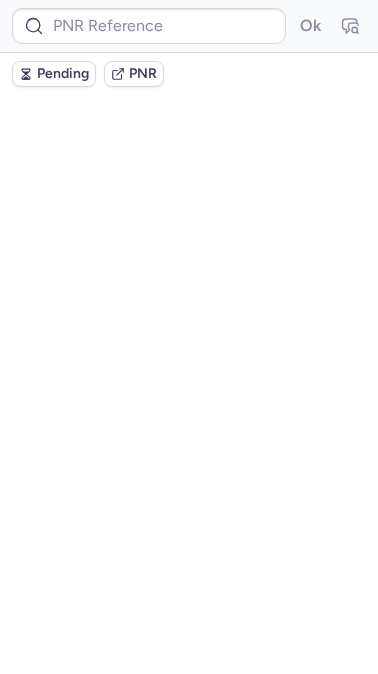 scroll, scrollTop: 0, scrollLeft: 0, axis: both 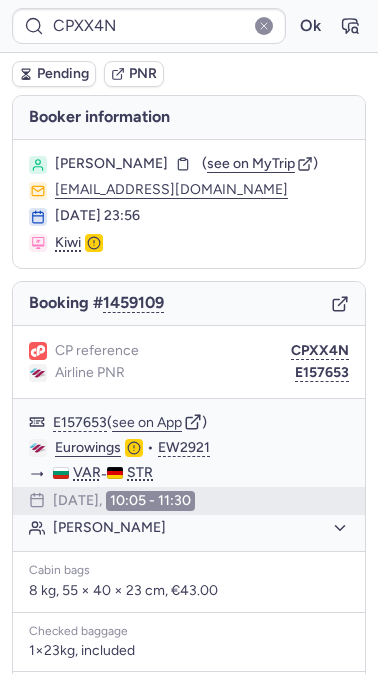 type on "CP2UCG" 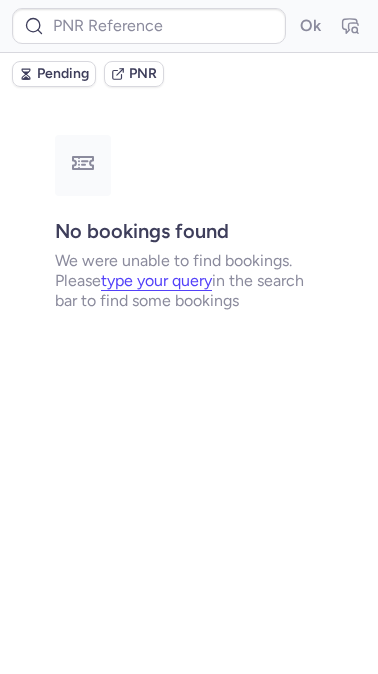 scroll, scrollTop: 0, scrollLeft: 0, axis: both 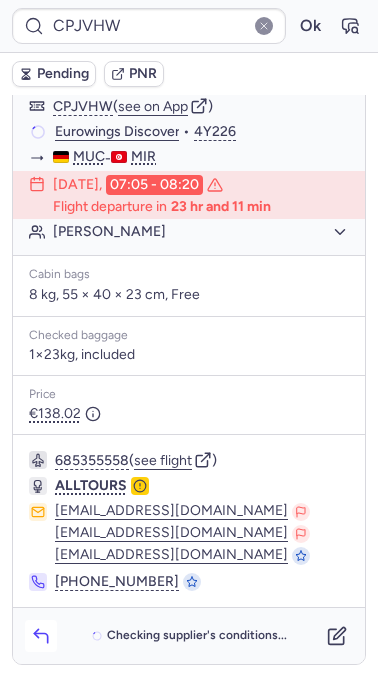 click 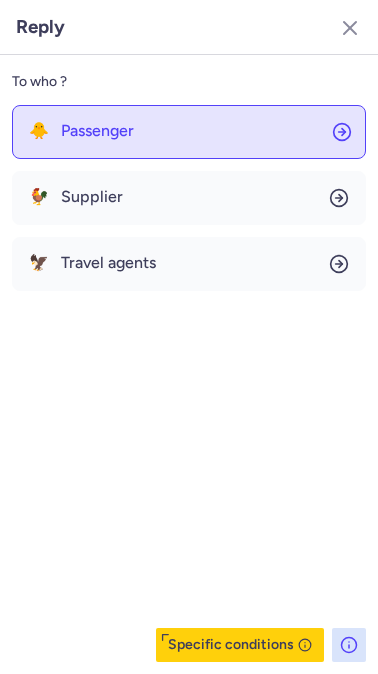 click on "🐥 Passenger" at bounding box center (81, 131) 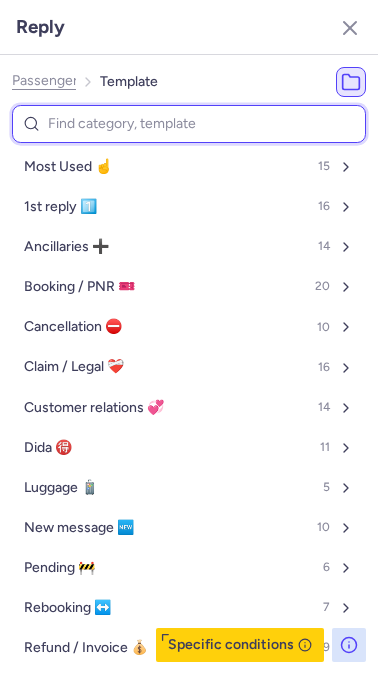 type on "c" 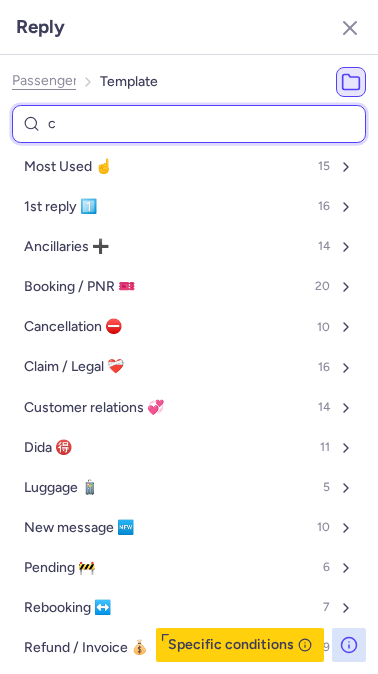 select on "en" 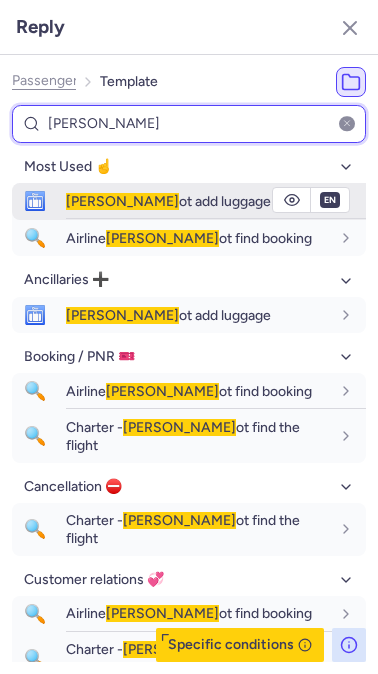 type on "[PERSON_NAME]" 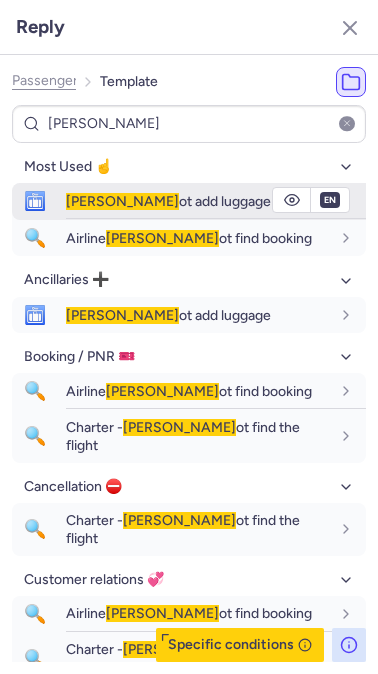 click on "[PERSON_NAME]" at bounding box center [122, 201] 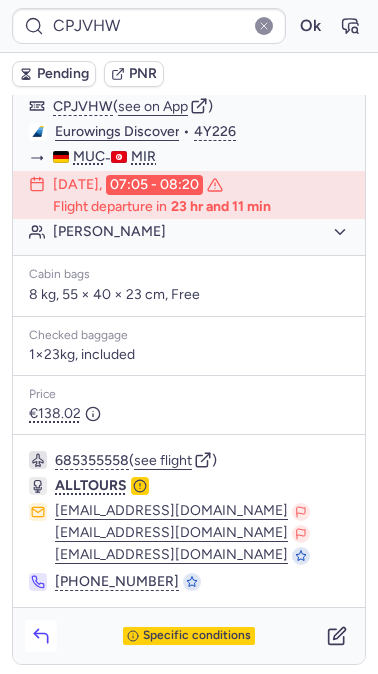 click 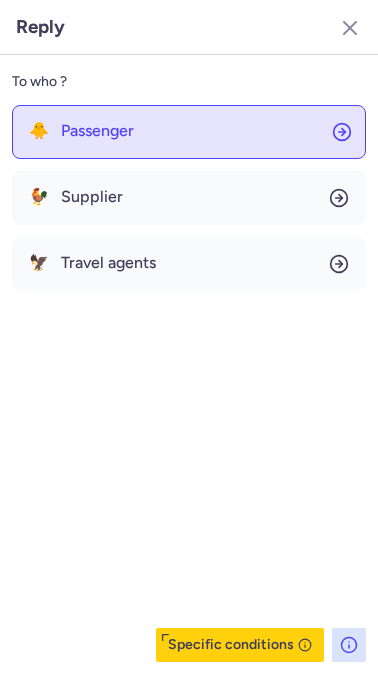click on "Passenger" at bounding box center (97, 131) 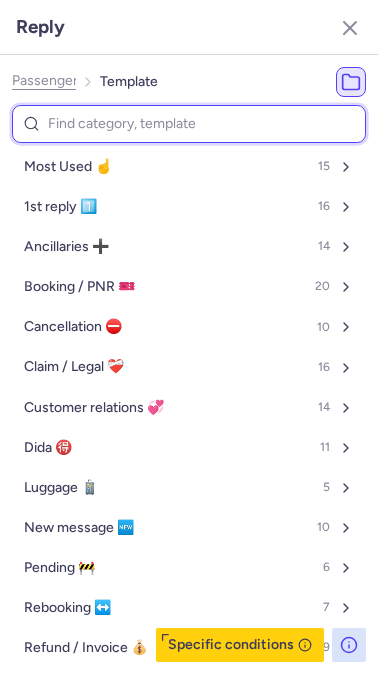 type on "v" 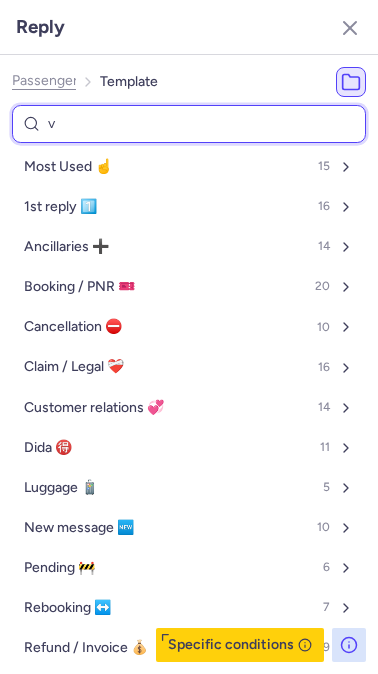 select on "en" 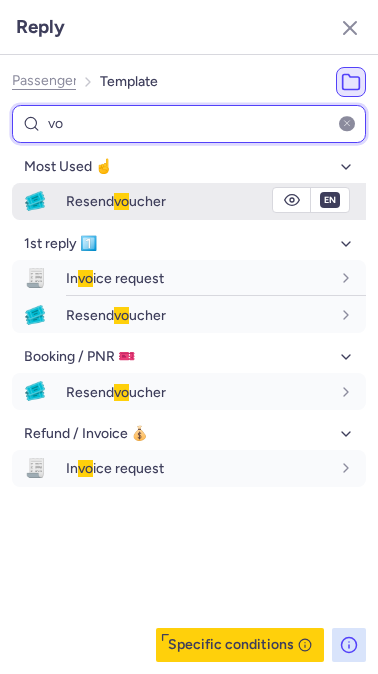type on "vo" 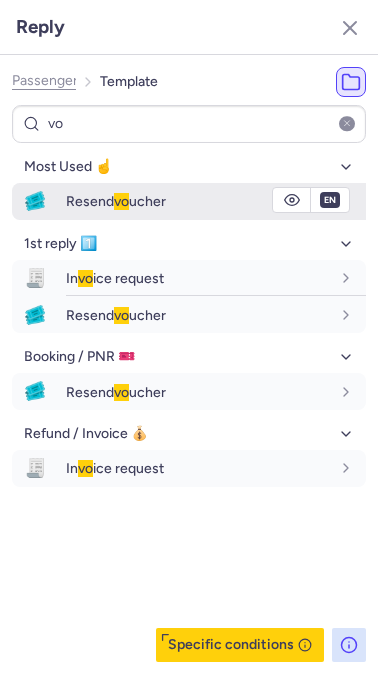 click on "Resend  vo ucher" at bounding box center (116, 201) 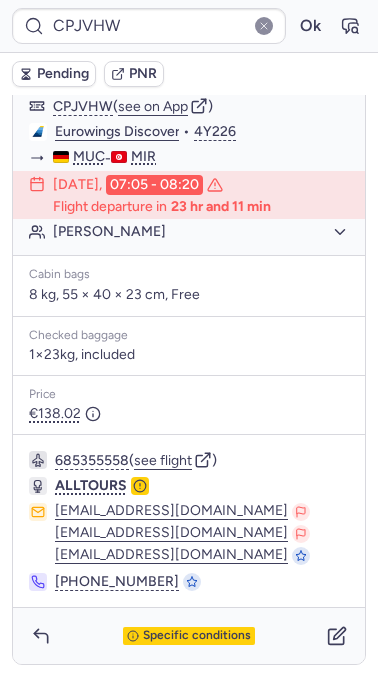type on "DYFM6B" 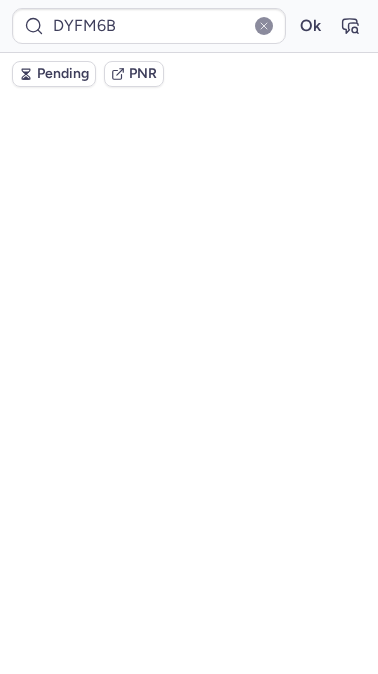 scroll, scrollTop: 0, scrollLeft: 0, axis: both 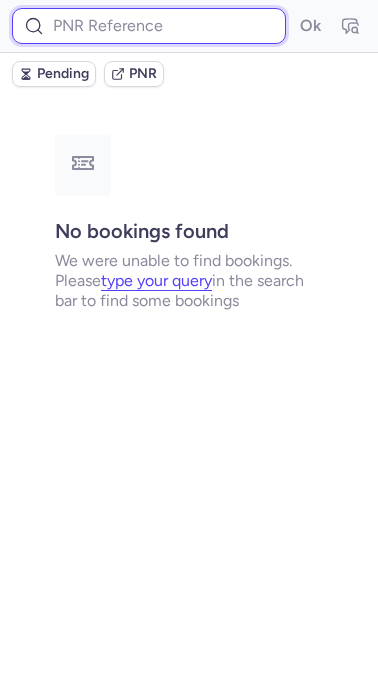 click at bounding box center (149, 26) 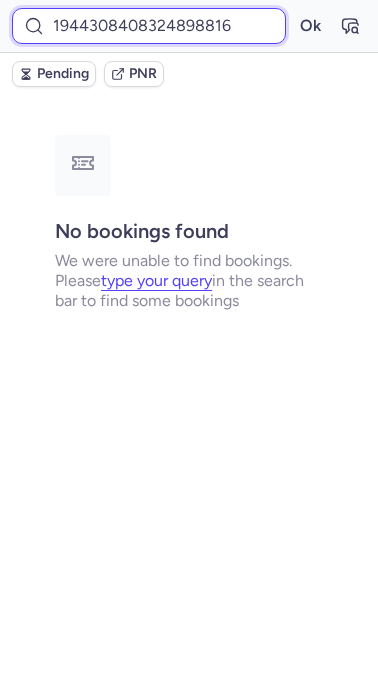 type on "1944308408324898816" 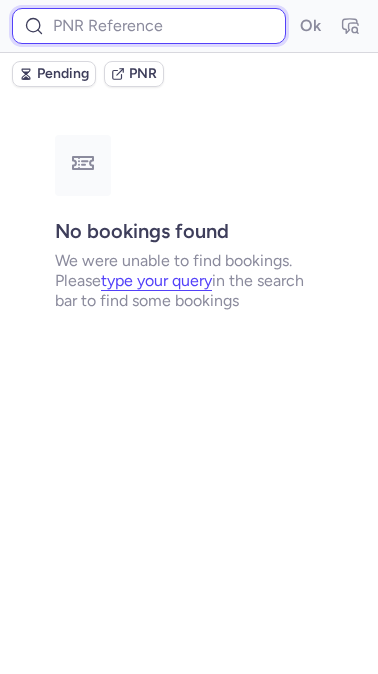 paste on "1944308408324898816" 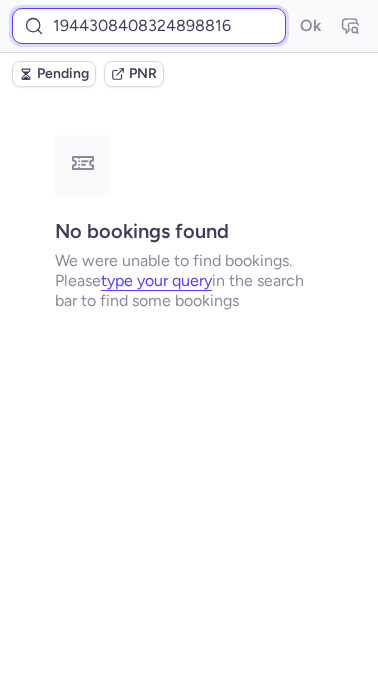 click on "1944308408324898816" at bounding box center [149, 26] 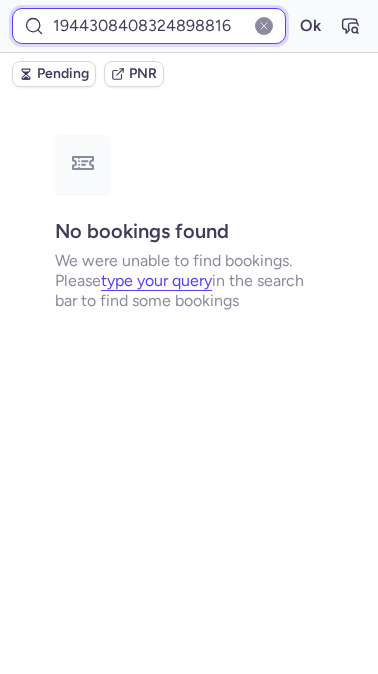 type on "1944308408324898816" 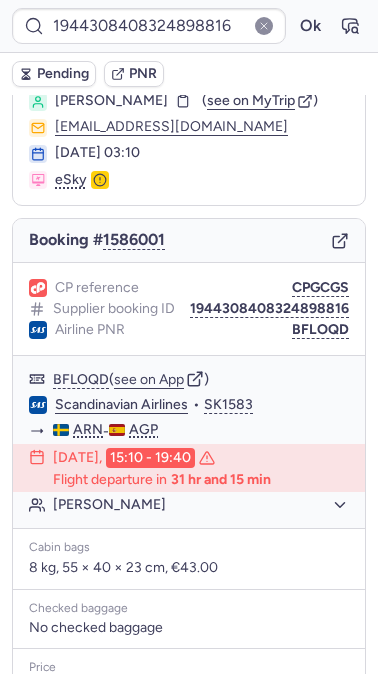 scroll, scrollTop: 58, scrollLeft: 0, axis: vertical 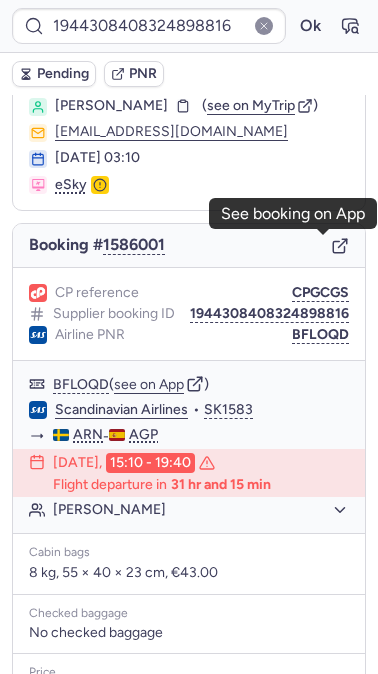 click 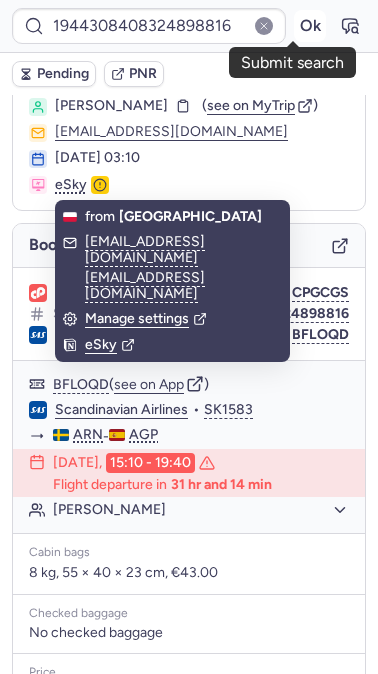 click on "Ok" at bounding box center (310, 26) 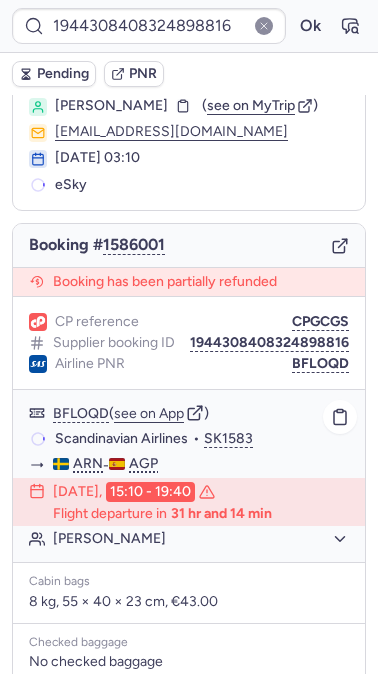 scroll, scrollTop: 344, scrollLeft: 0, axis: vertical 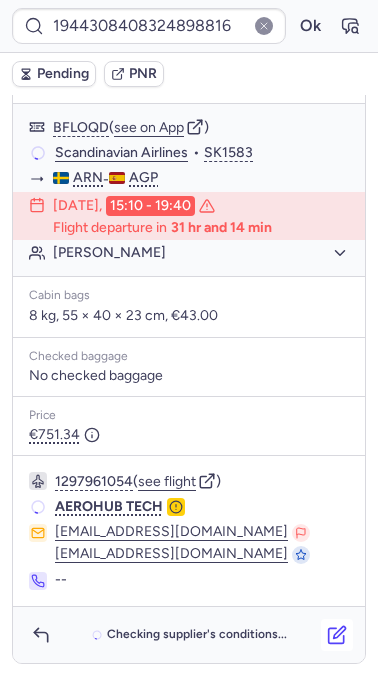click 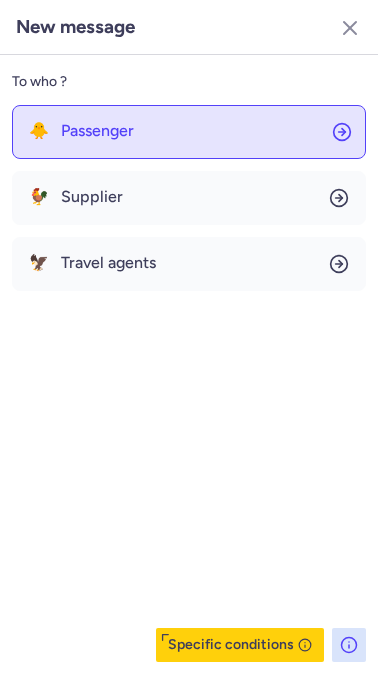 click on "🐥 Passenger" 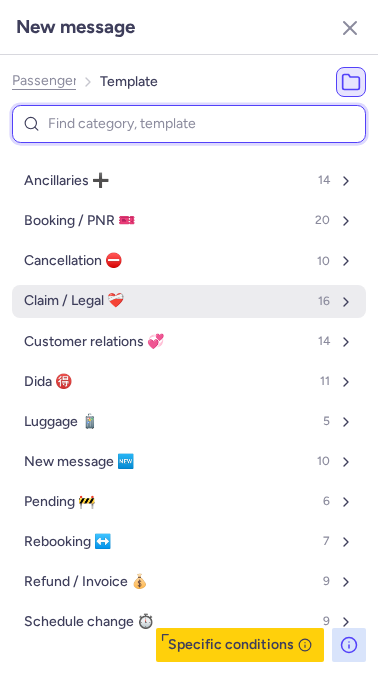 scroll, scrollTop: 84, scrollLeft: 0, axis: vertical 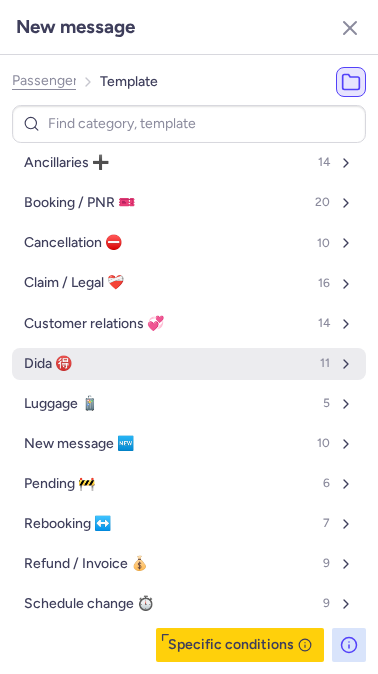 click on "Dida 🉐 11" at bounding box center (189, 364) 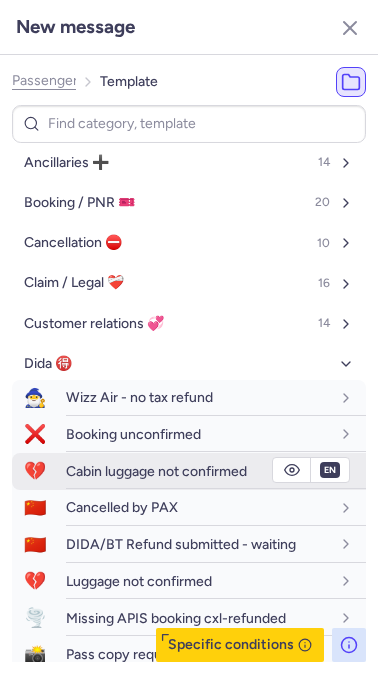 click on "Cabin luggage not confirmed" at bounding box center [216, 471] 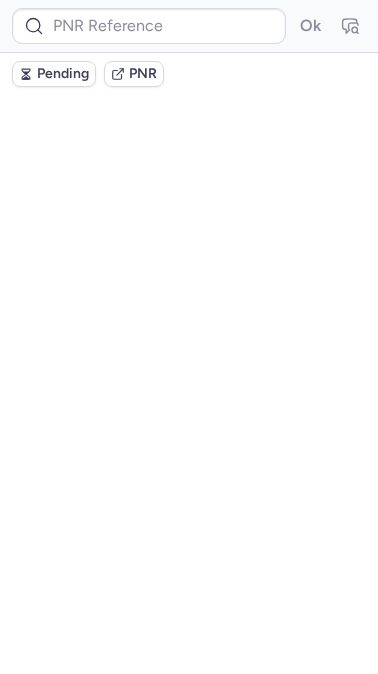 scroll, scrollTop: 0, scrollLeft: 0, axis: both 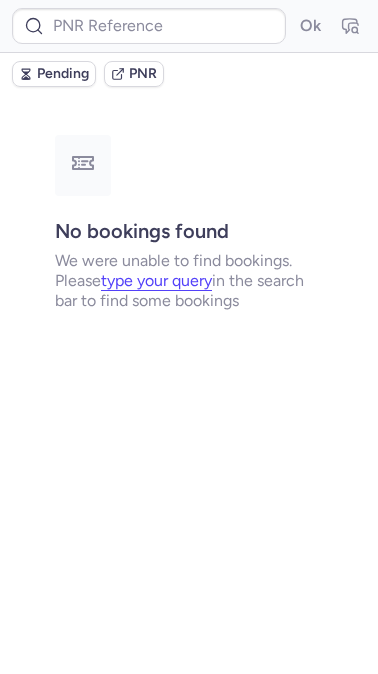 type on "CP2UCG" 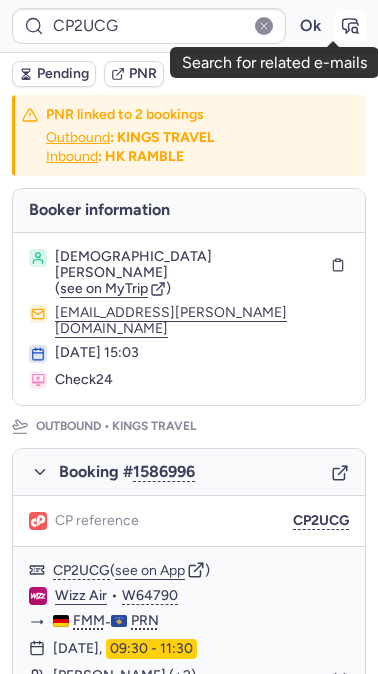 click 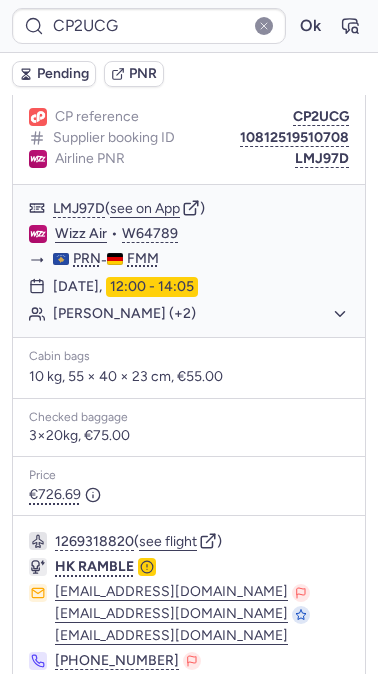scroll, scrollTop: 1085, scrollLeft: 0, axis: vertical 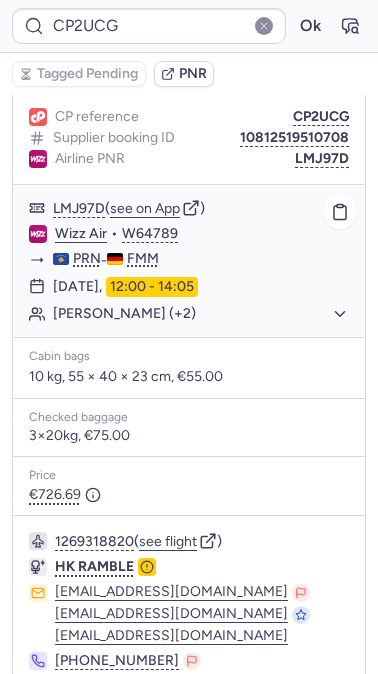 click on "[PERSON_NAME] (+2)" 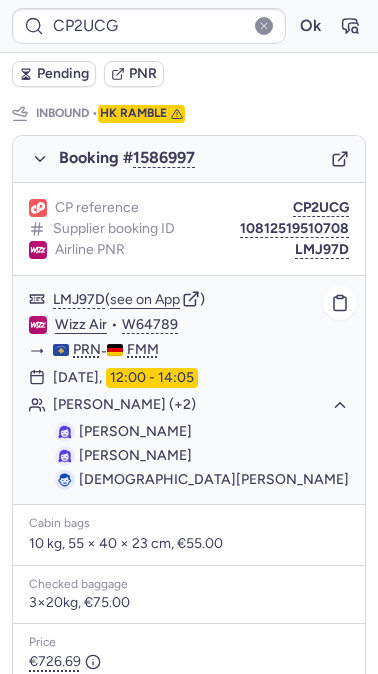 scroll, scrollTop: 946, scrollLeft: 0, axis: vertical 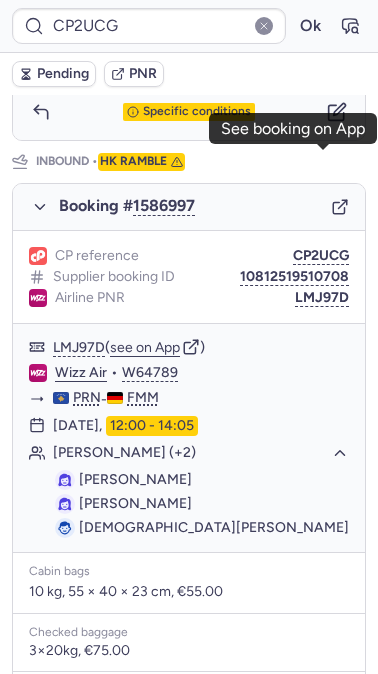 click 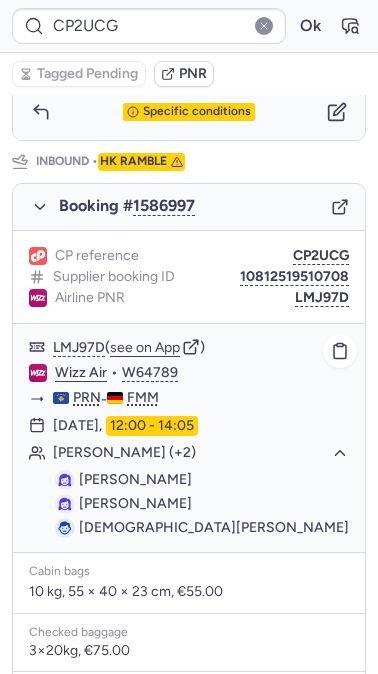 scroll, scrollTop: 1218, scrollLeft: 0, axis: vertical 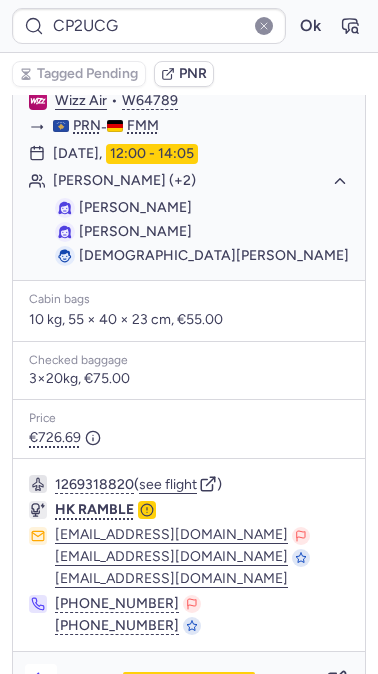 click at bounding box center [41, 680] 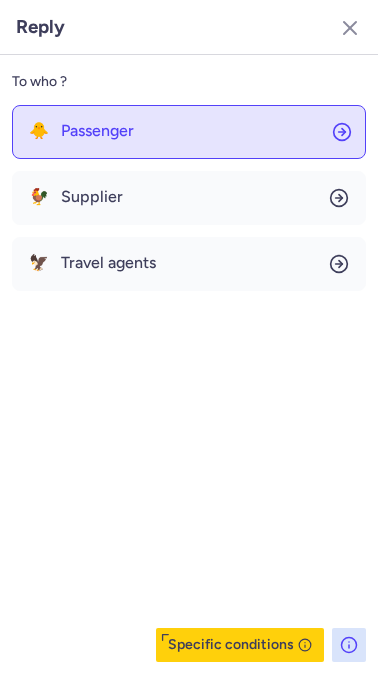 click on "🐥 Passenger" 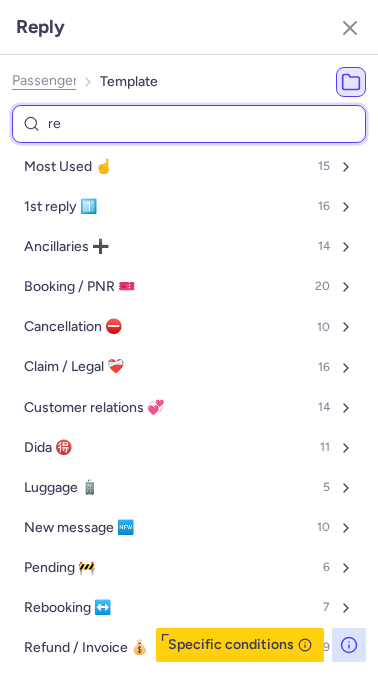 type on "res" 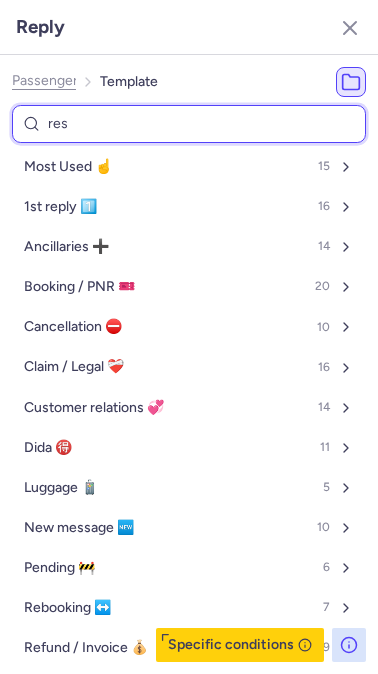 select on "de" 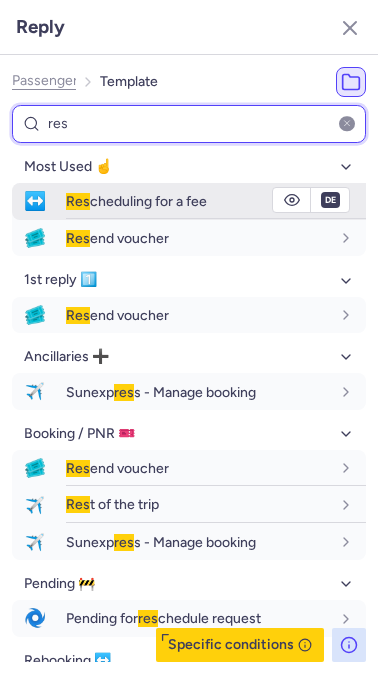 type on "res" 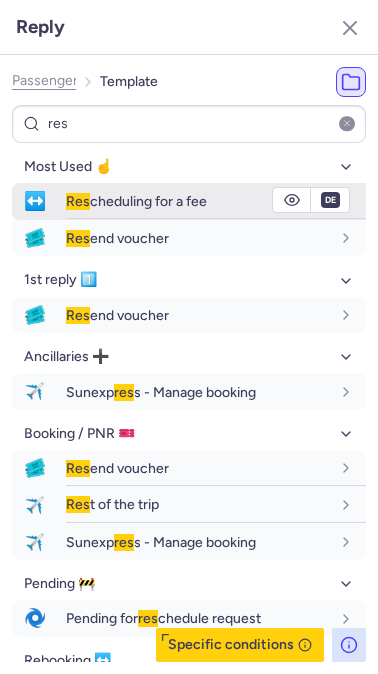 click on "↔️ Res cheduling for a fee" at bounding box center [189, 201] 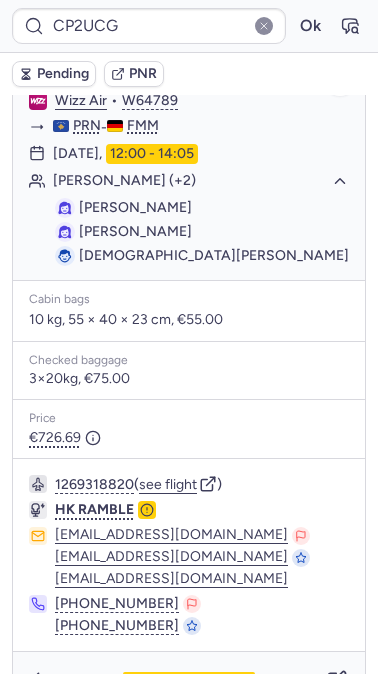 type on "CPXX4N" 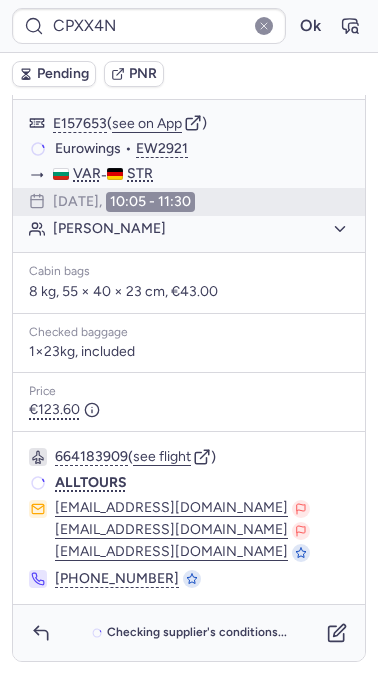 scroll, scrollTop: 311, scrollLeft: 0, axis: vertical 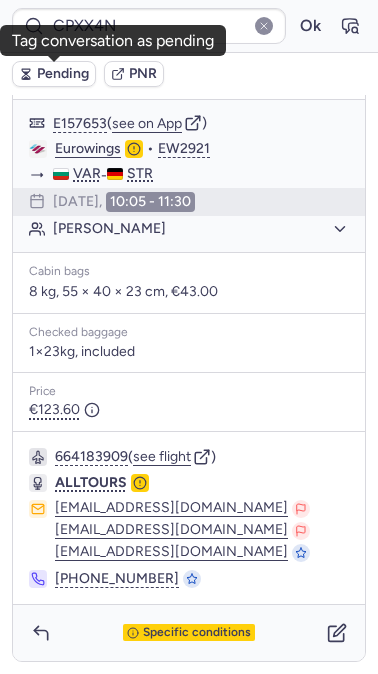 click on "Pending" at bounding box center (63, 74) 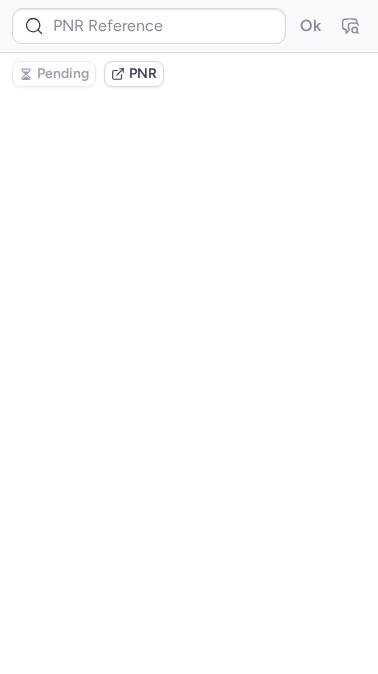 scroll, scrollTop: 0, scrollLeft: 0, axis: both 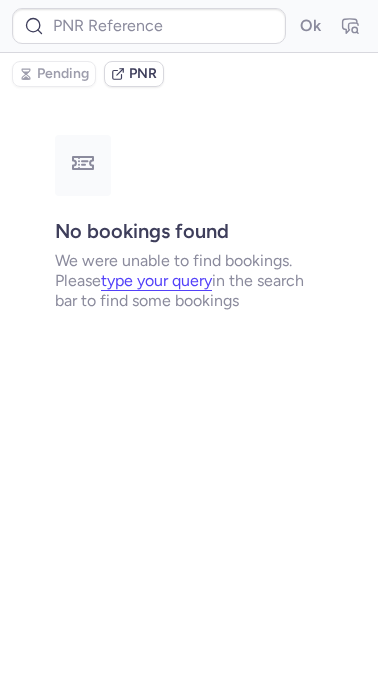 type on "CPXX4N" 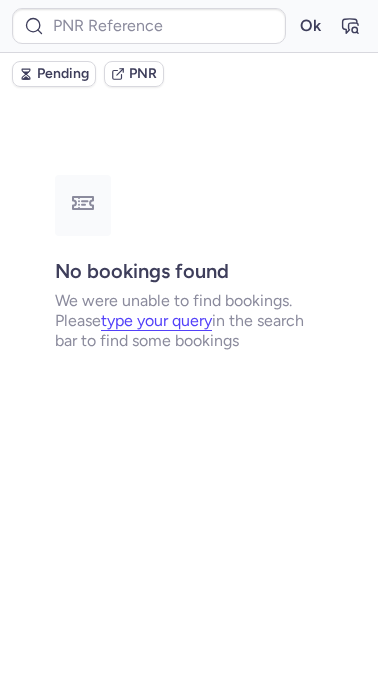 type on "DYFM6B" 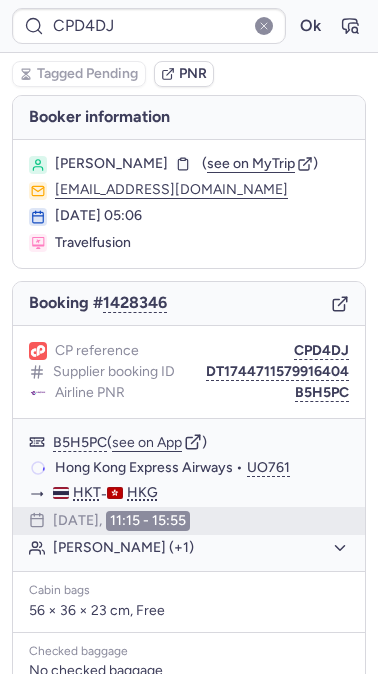 type on "CPFG28" 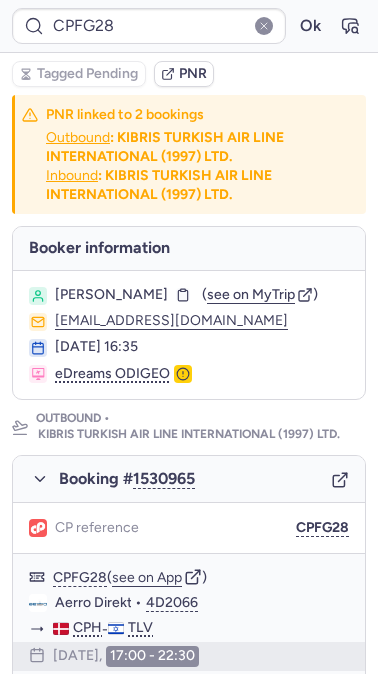 type 